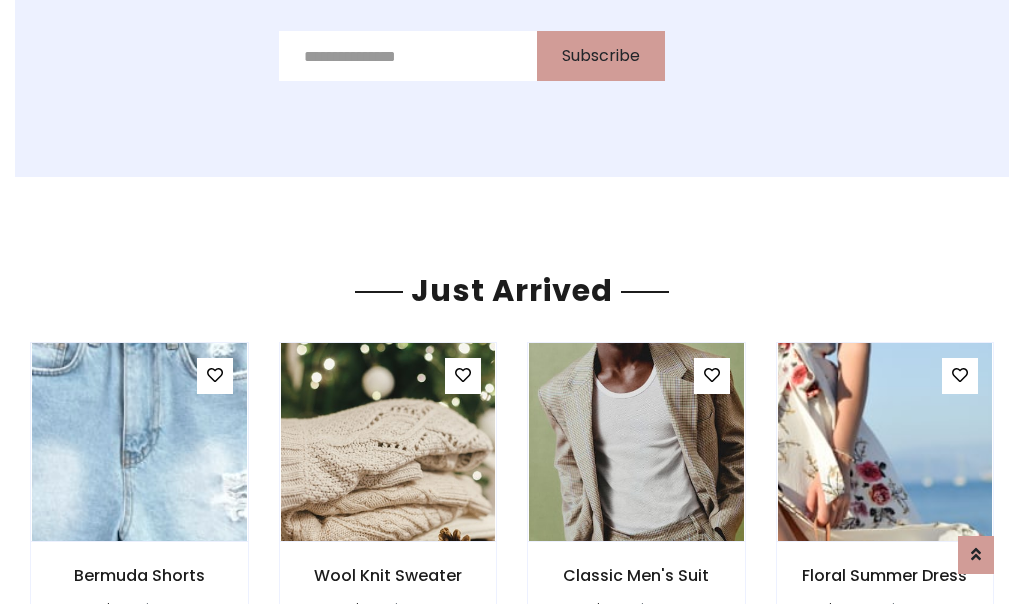 scroll, scrollTop: 2125, scrollLeft: 0, axis: vertical 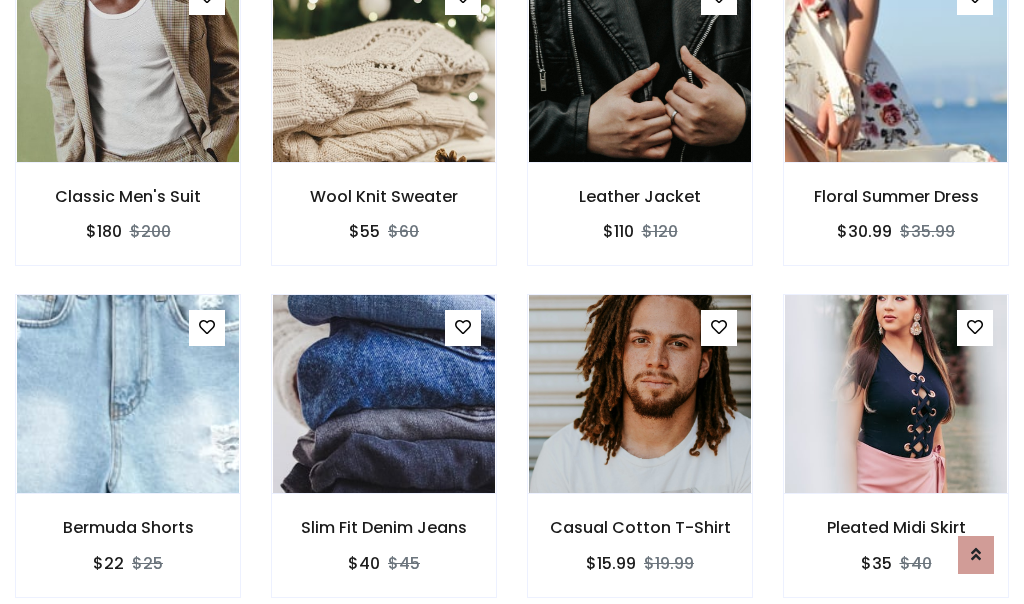 click on "Casual Cotton T-Shirt
$15.99
$19.99" at bounding box center [640, 459] 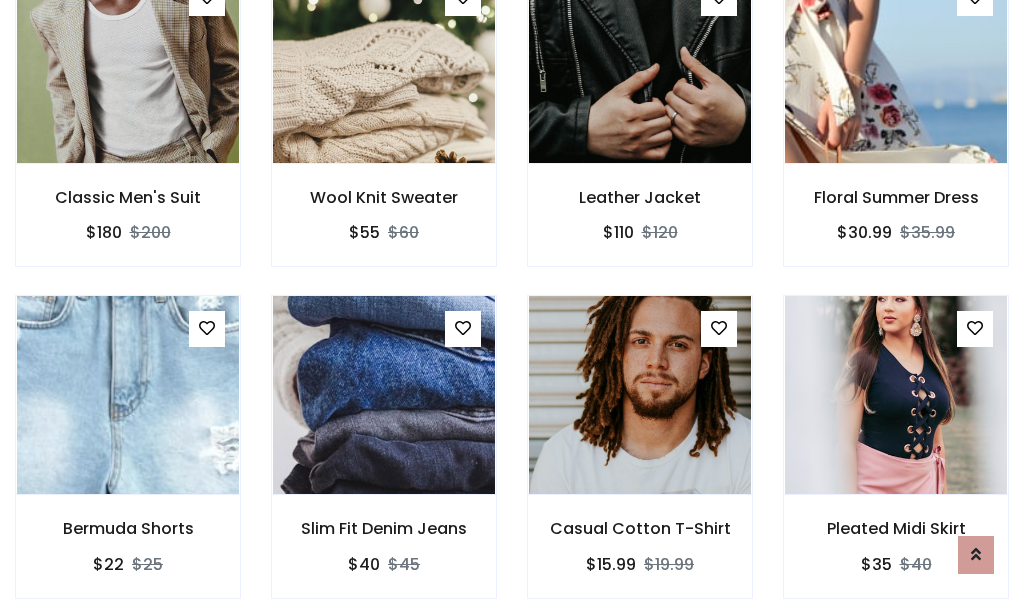 click on "Casual Cotton T-Shirt
$15.99
$19.99" at bounding box center [640, 460] 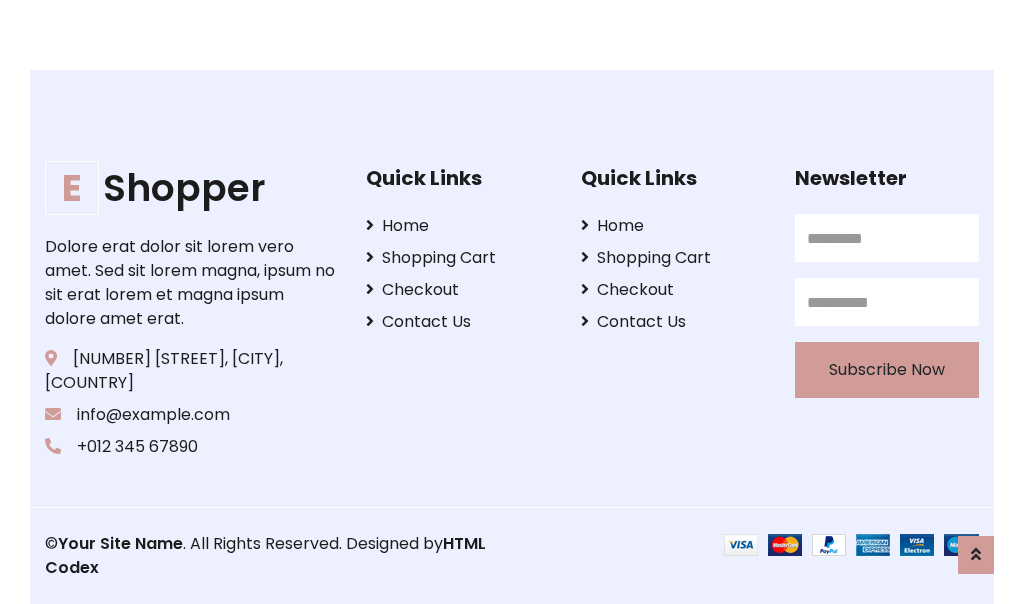 scroll, scrollTop: 3807, scrollLeft: 0, axis: vertical 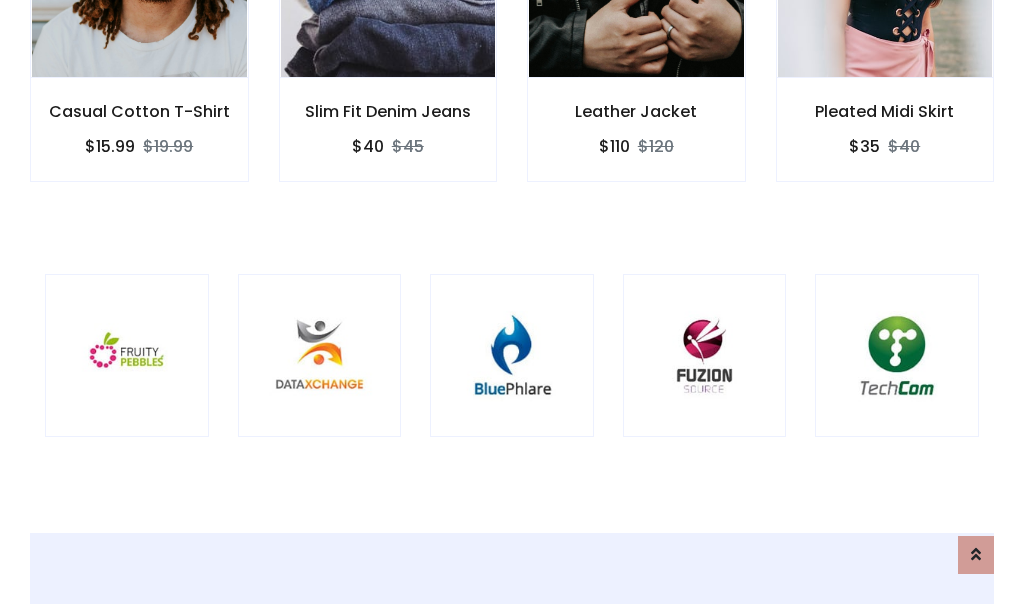 click at bounding box center [512, 356] 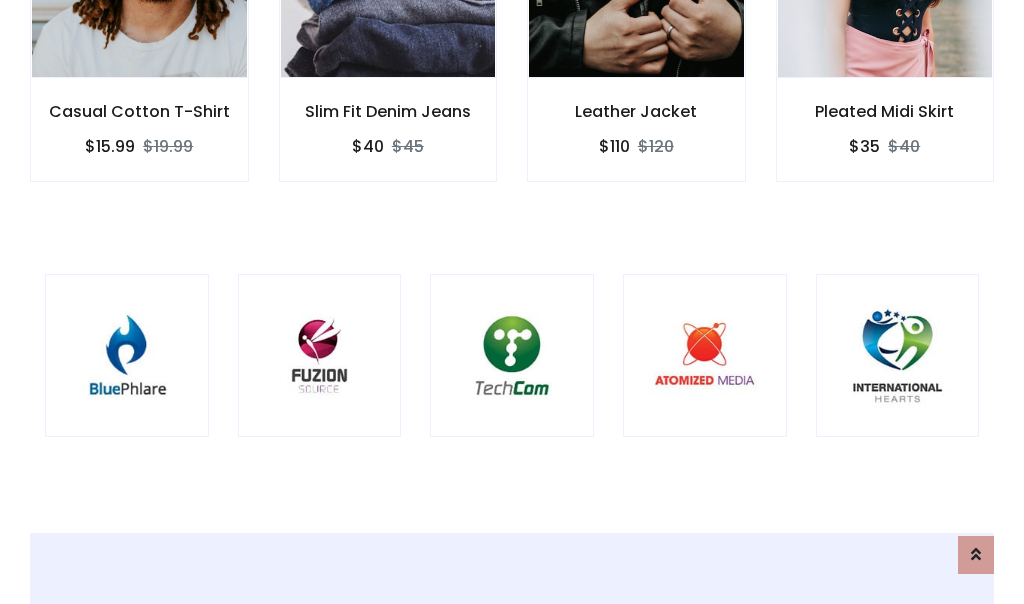 click at bounding box center [512, 356] 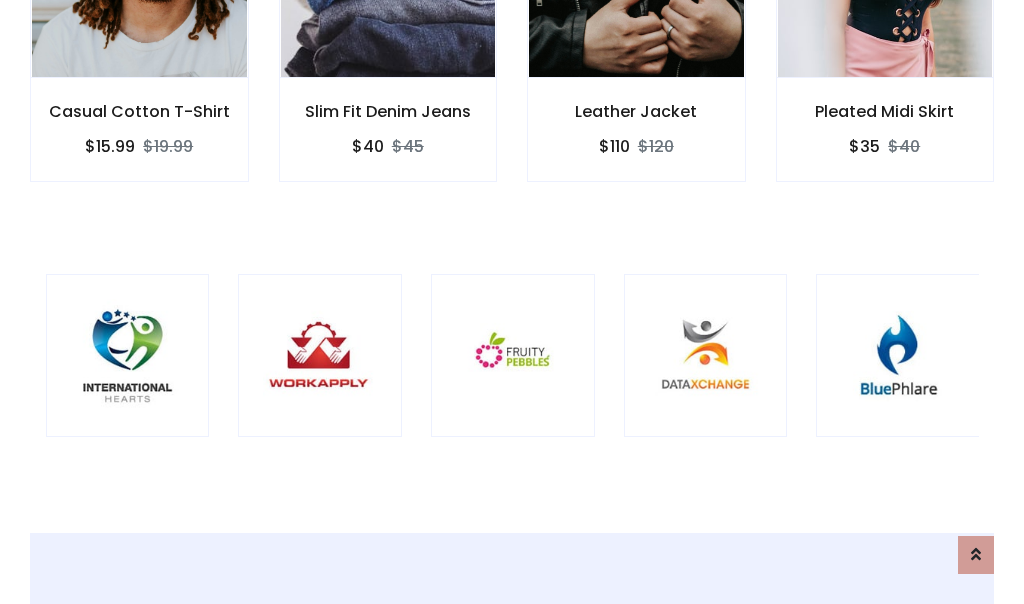 scroll, scrollTop: 0, scrollLeft: 0, axis: both 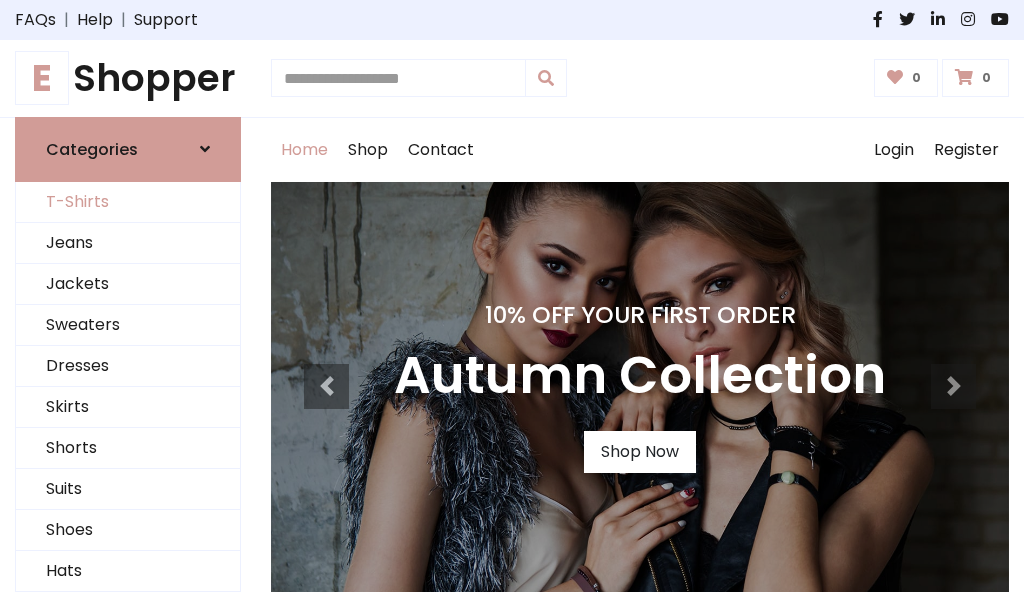 click on "T-Shirts" at bounding box center [128, 202] 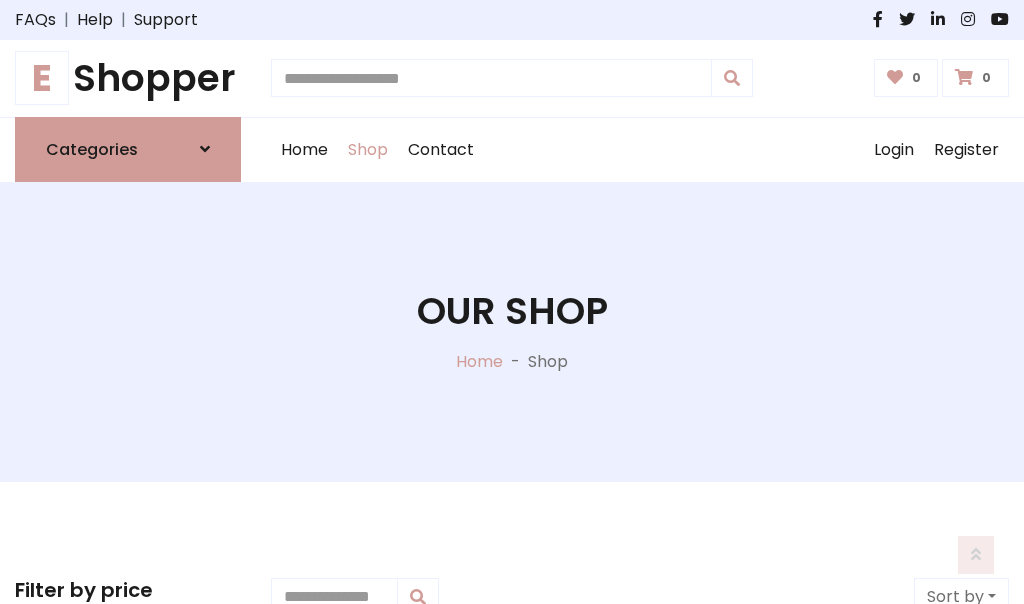 scroll, scrollTop: 802, scrollLeft: 0, axis: vertical 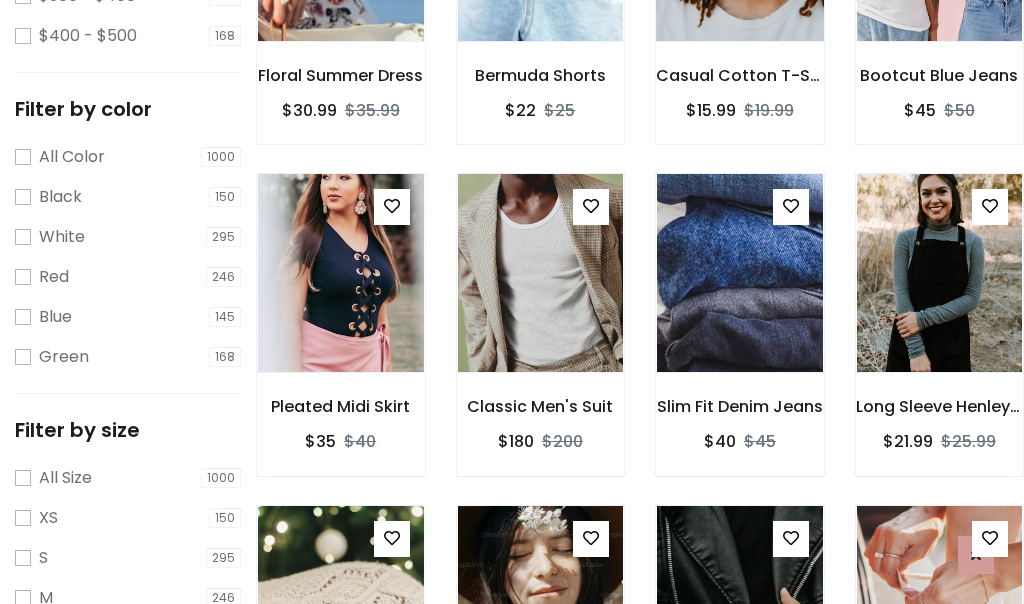 click at bounding box center (739, -58) 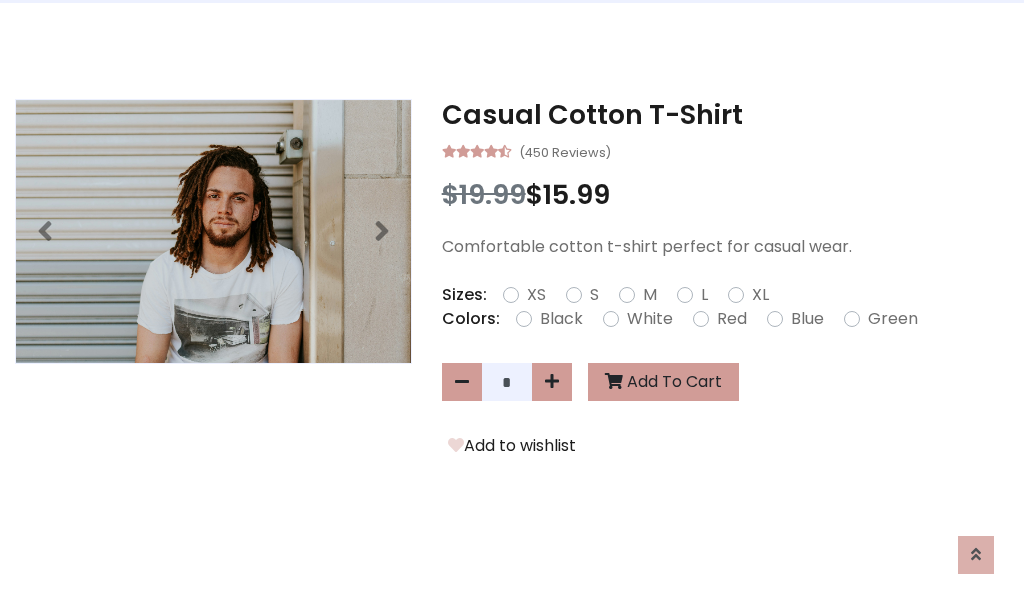 scroll, scrollTop: 0, scrollLeft: 0, axis: both 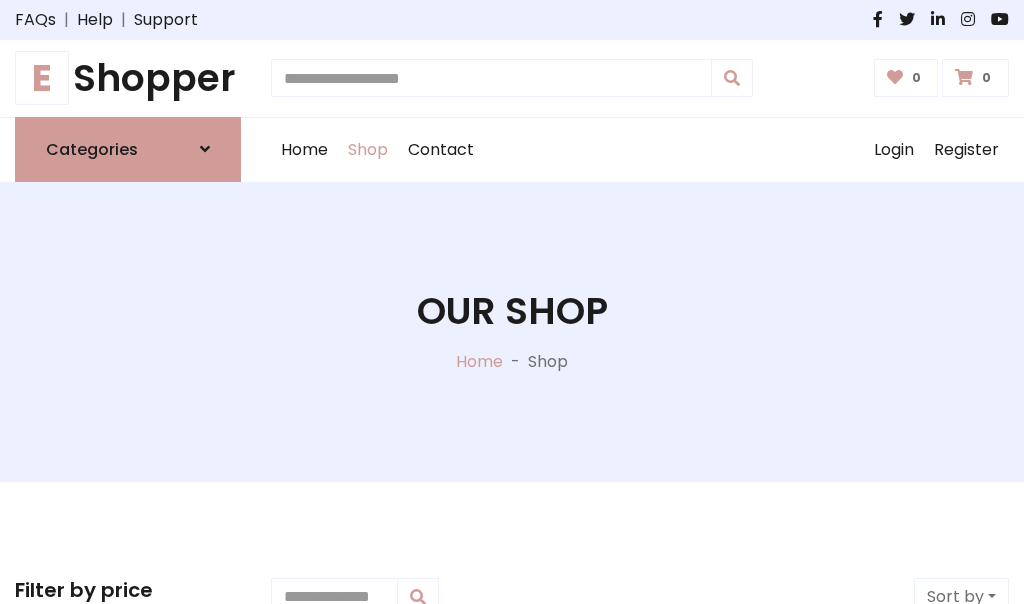 click on "E Shopper" at bounding box center [128, 78] 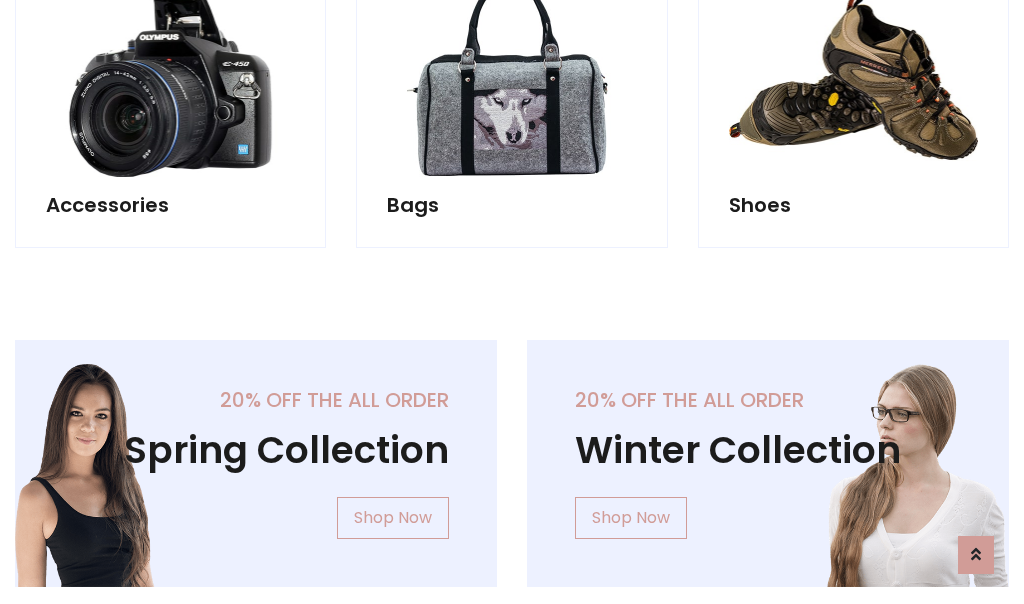 scroll, scrollTop: 1943, scrollLeft: 0, axis: vertical 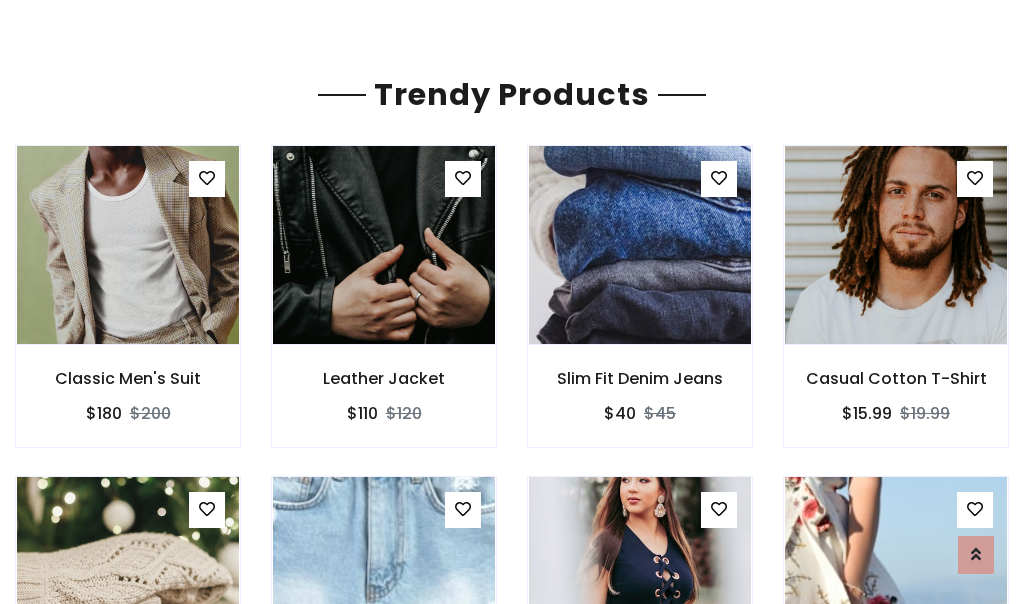 click on "Shop" at bounding box center [368, -1793] 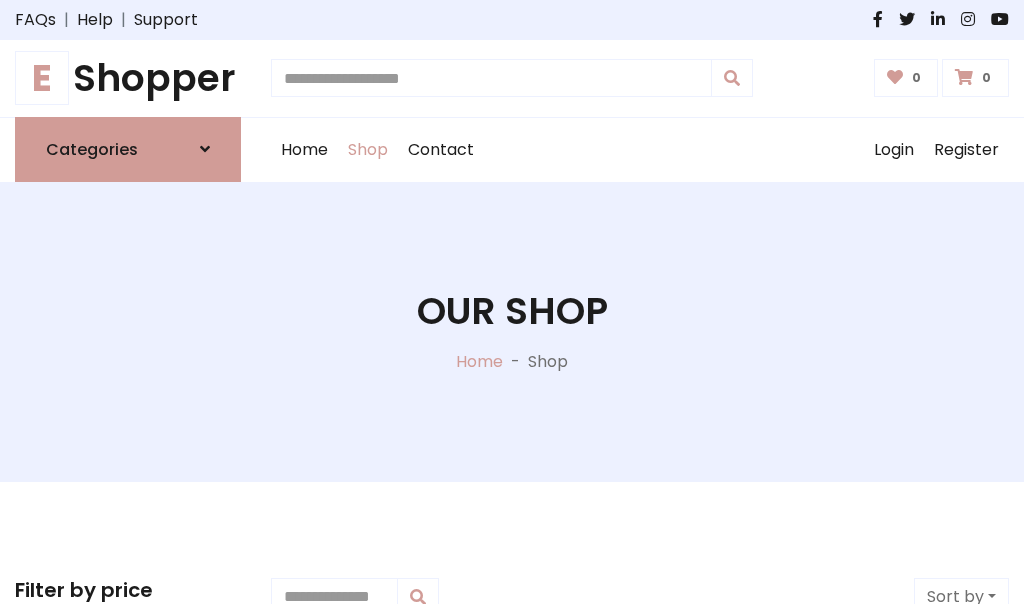 scroll, scrollTop: 0, scrollLeft: 0, axis: both 